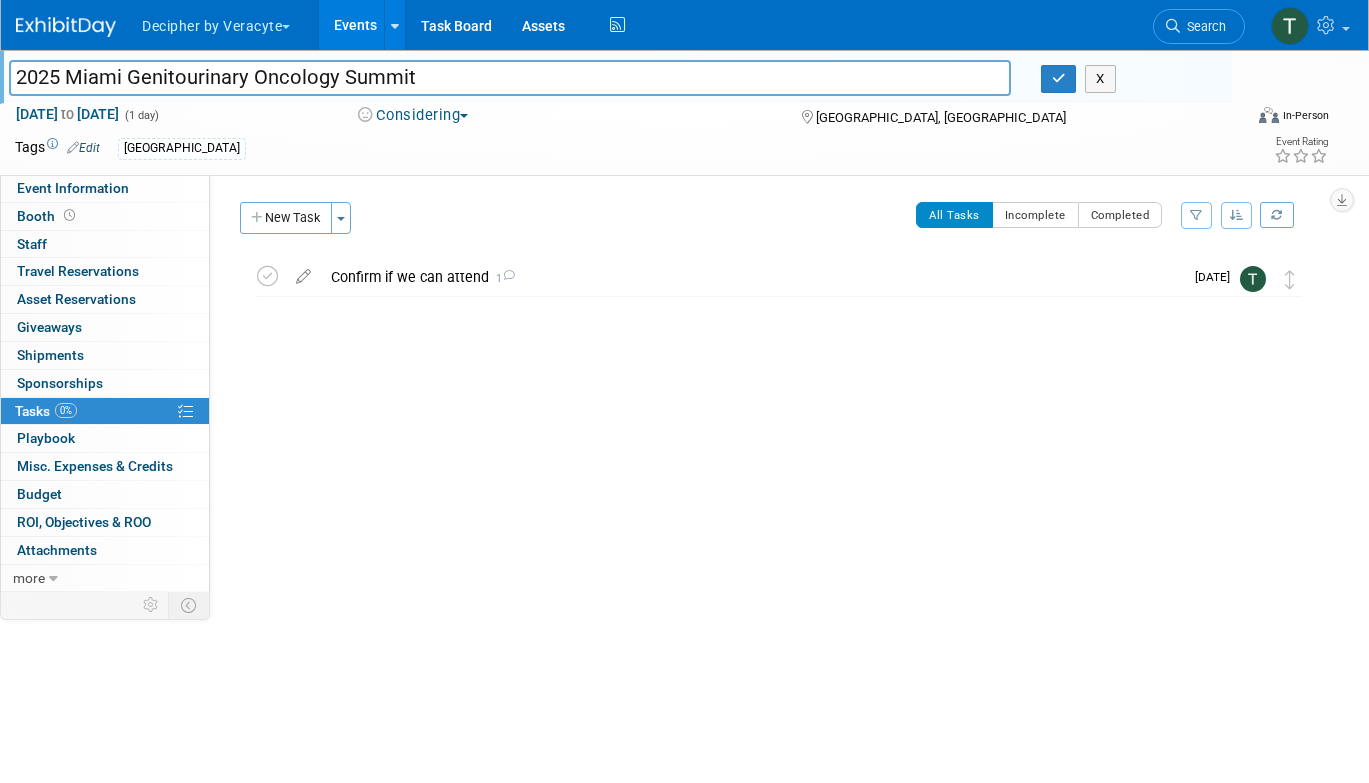 scroll, scrollTop: 0, scrollLeft: 0, axis: both 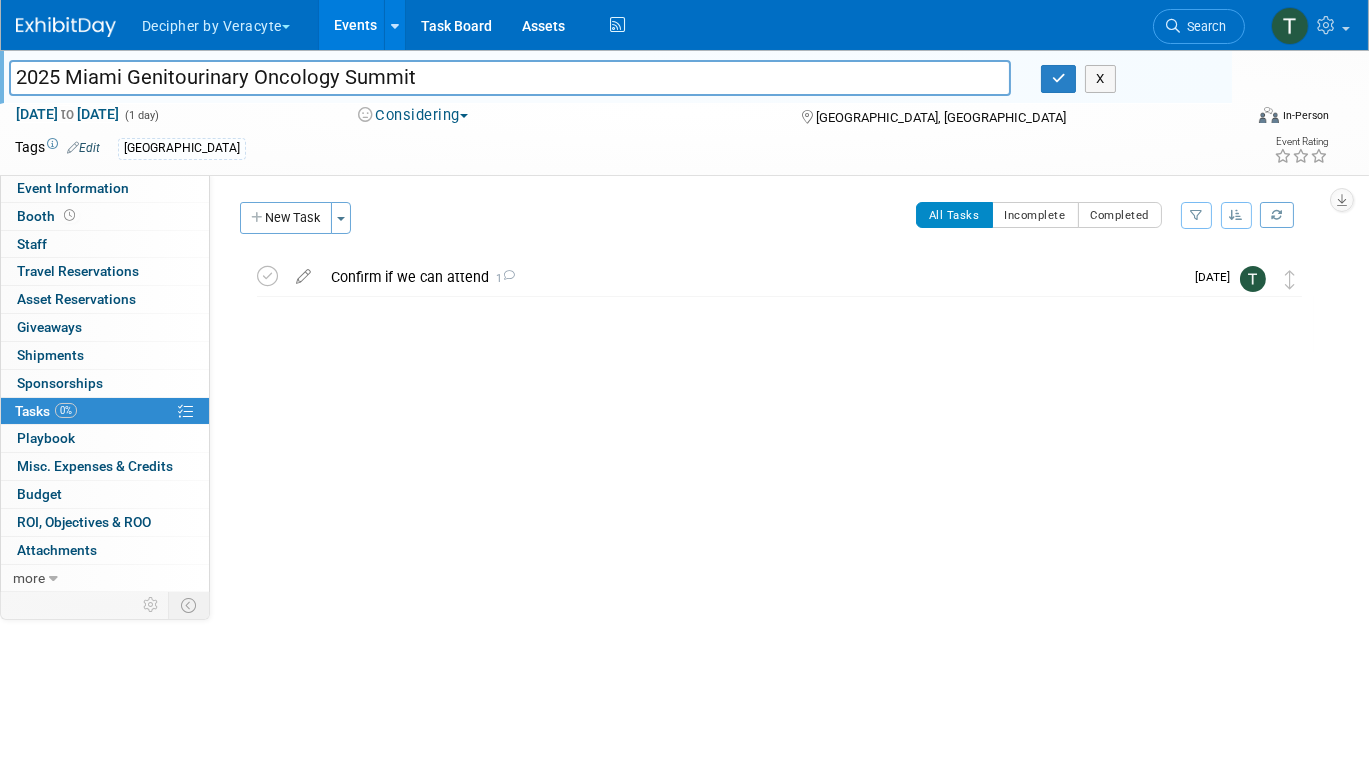 click on "Events" at bounding box center (355, 25) 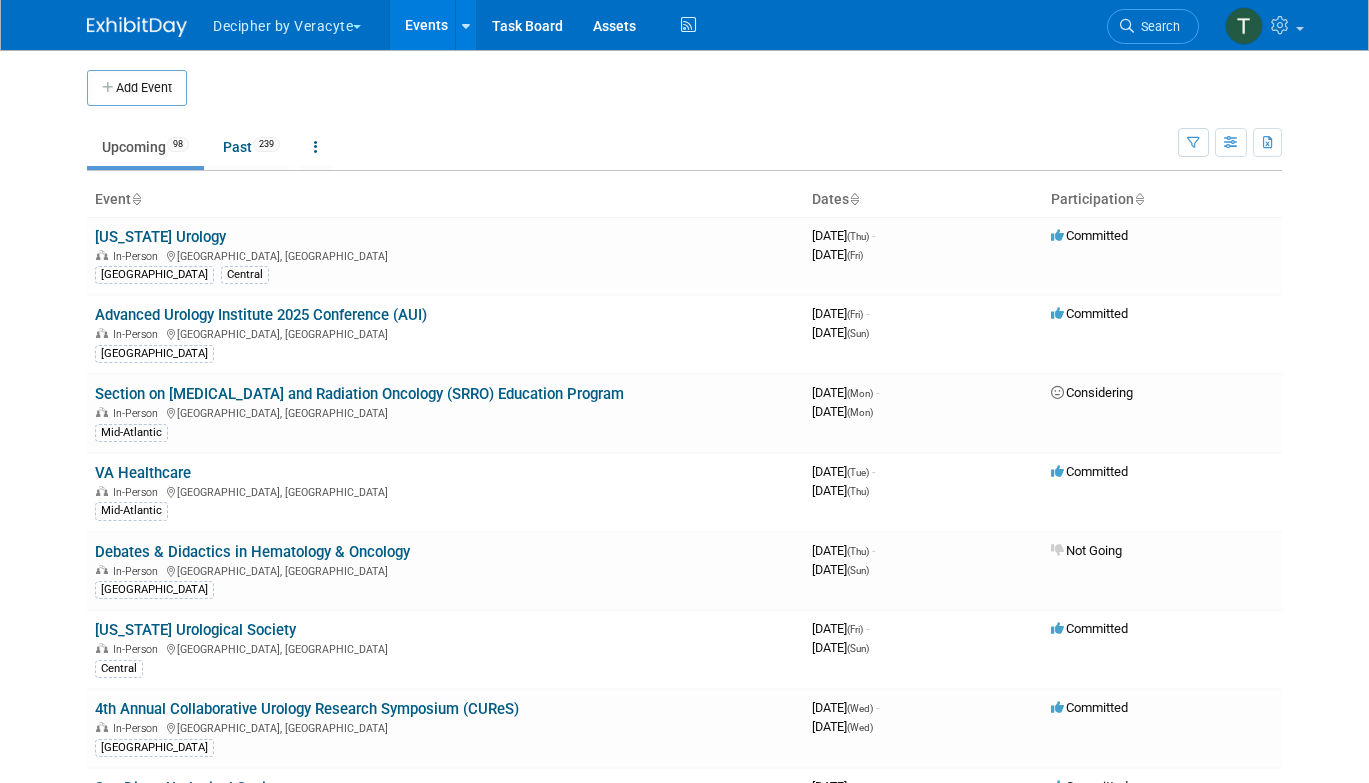 scroll, scrollTop: 0, scrollLeft: 0, axis: both 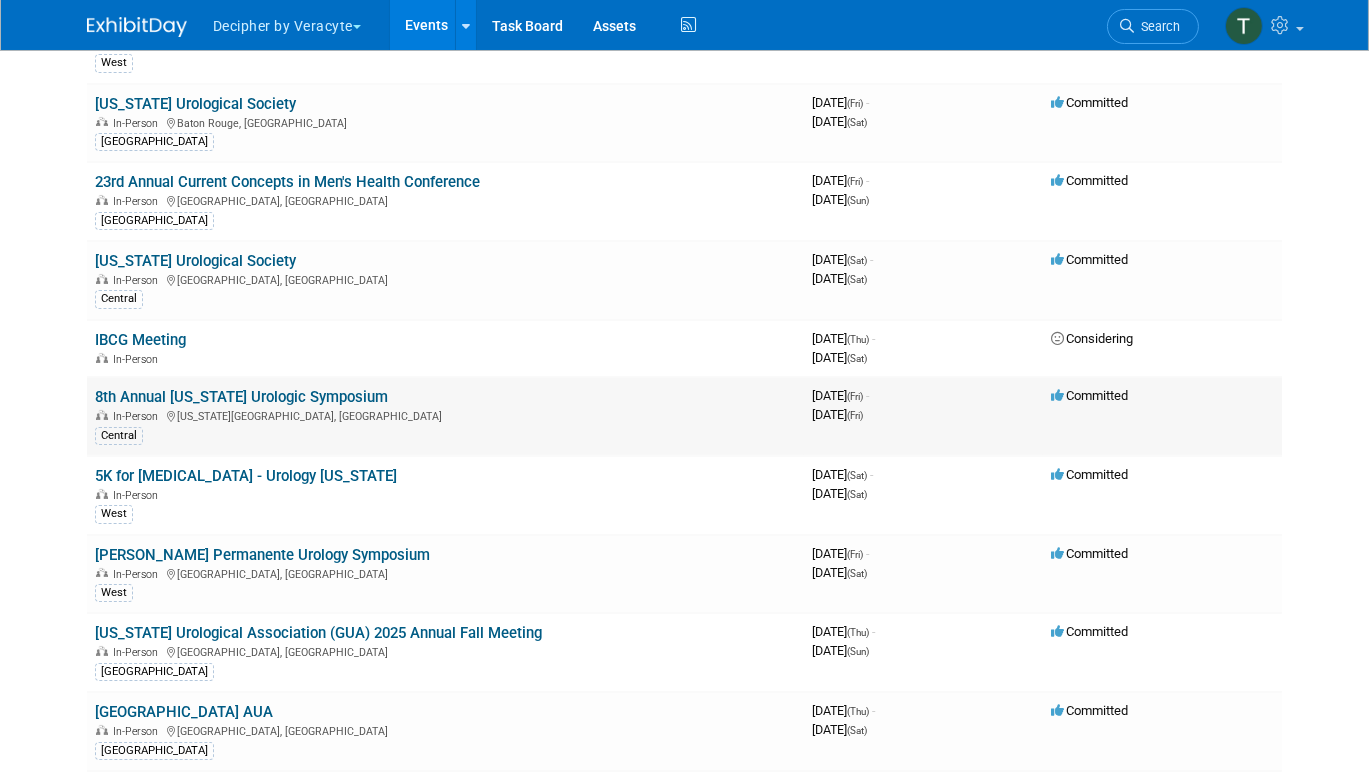 click on "In-Person
Oklahoma City, OK" at bounding box center (445, 415) 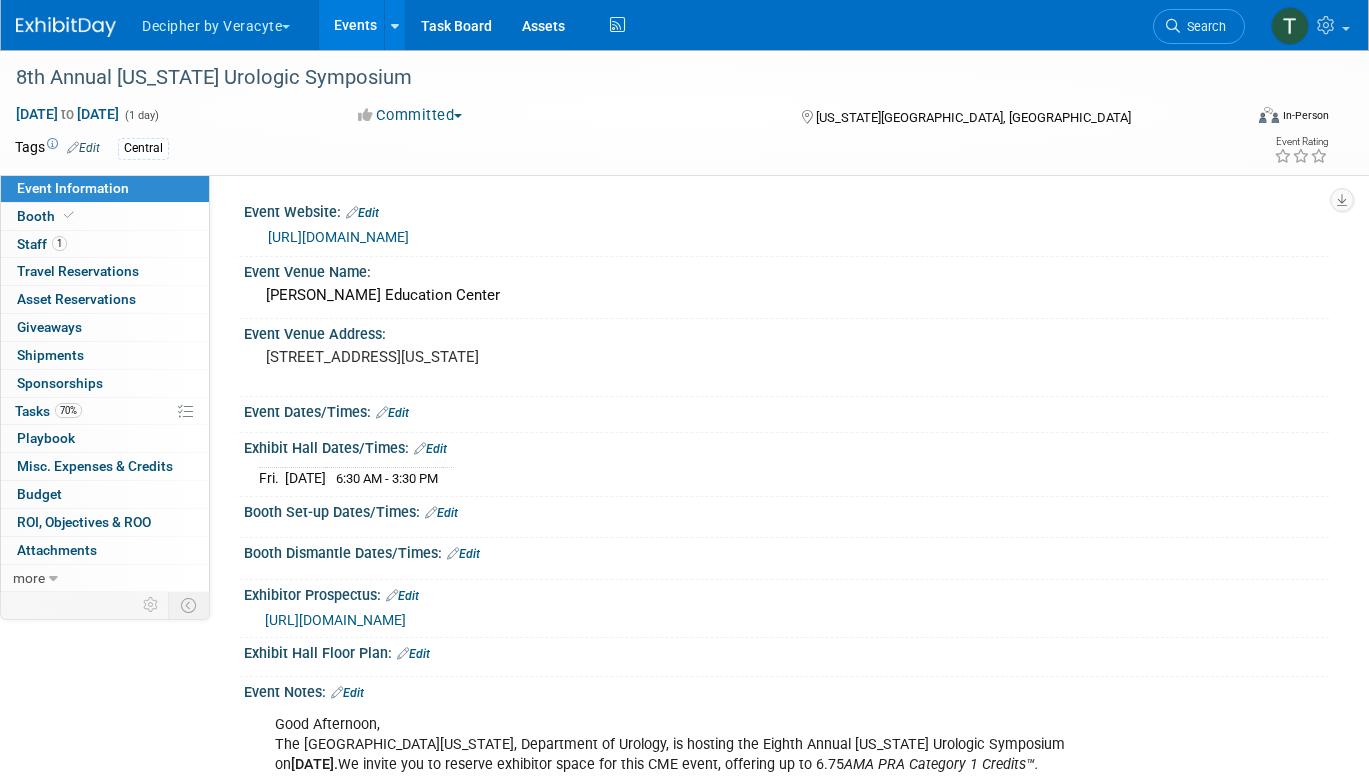 scroll, scrollTop: 0, scrollLeft: 0, axis: both 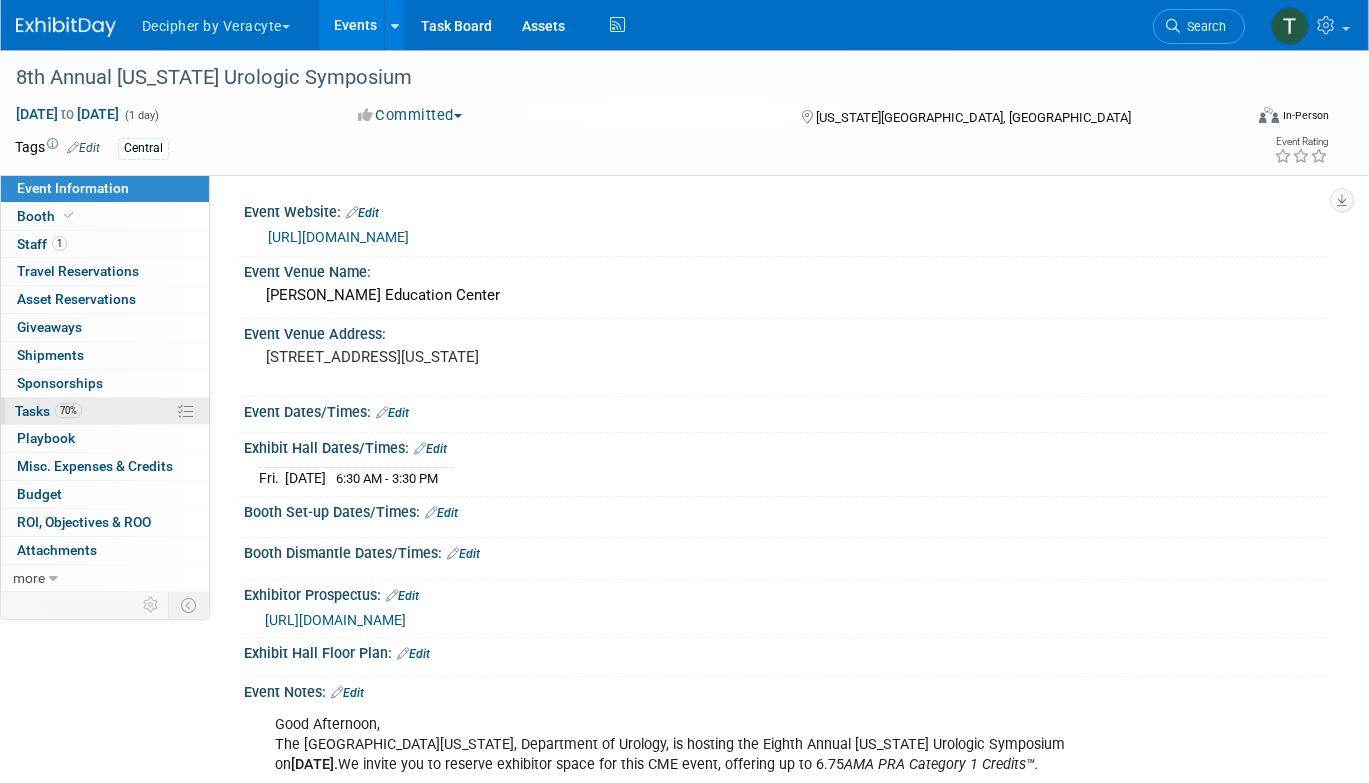 click on "70%
Tasks 70%" at bounding box center (105, 411) 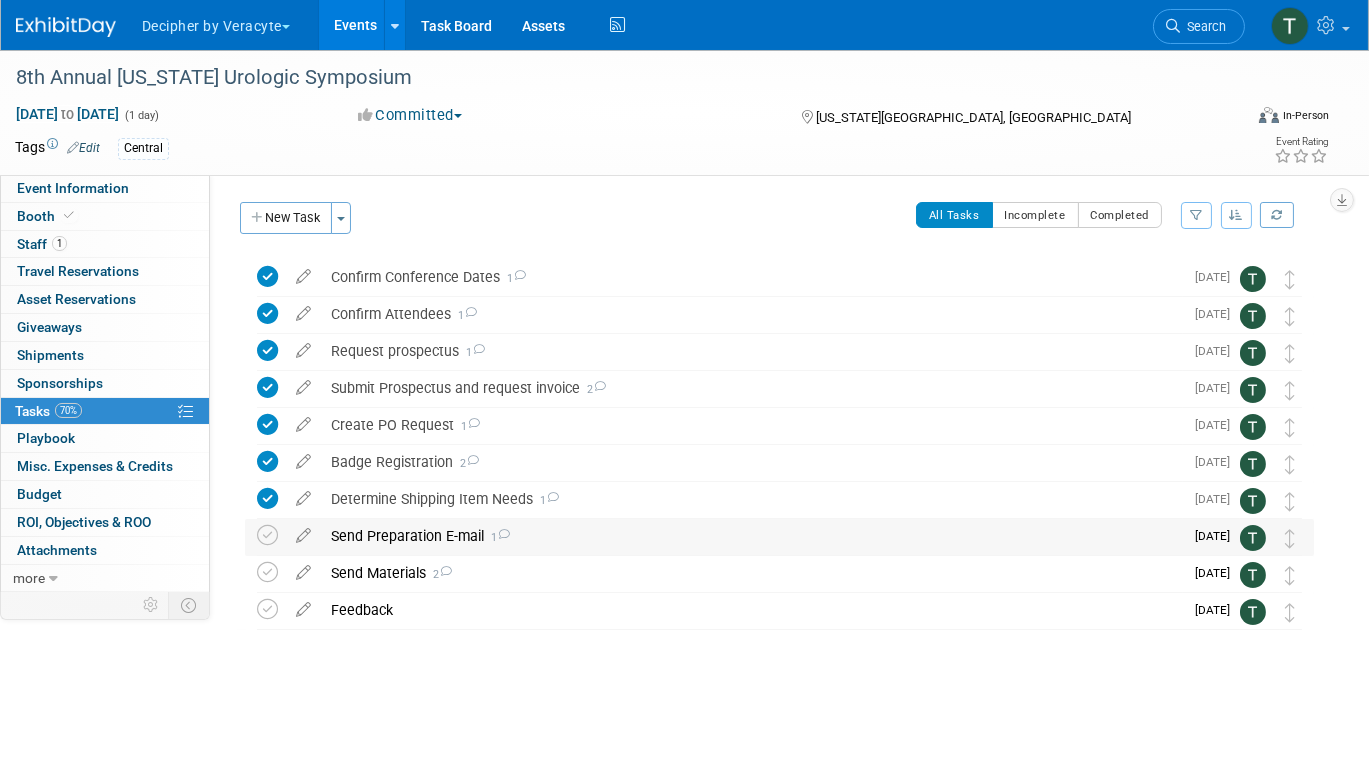 click on "Send Preparation E-mail
1" at bounding box center [752, 536] 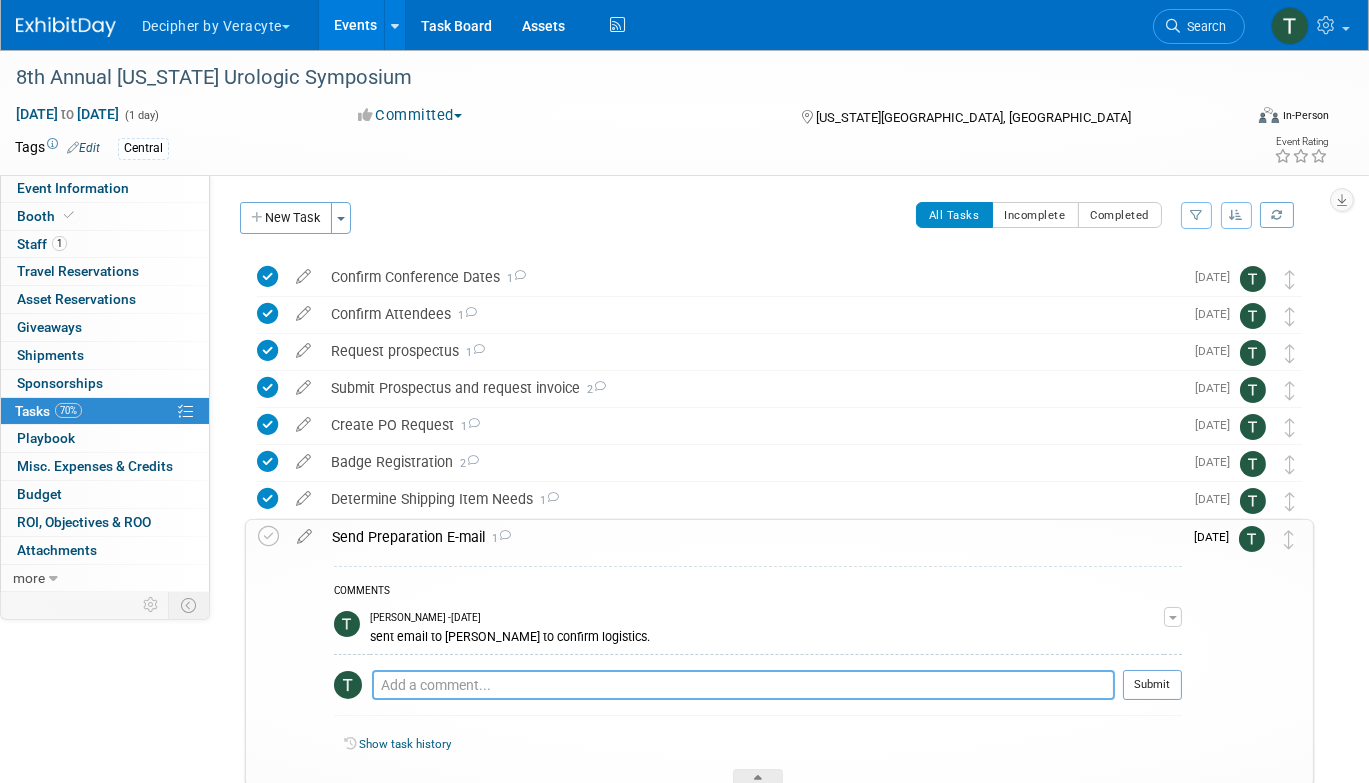 click at bounding box center (743, 685) 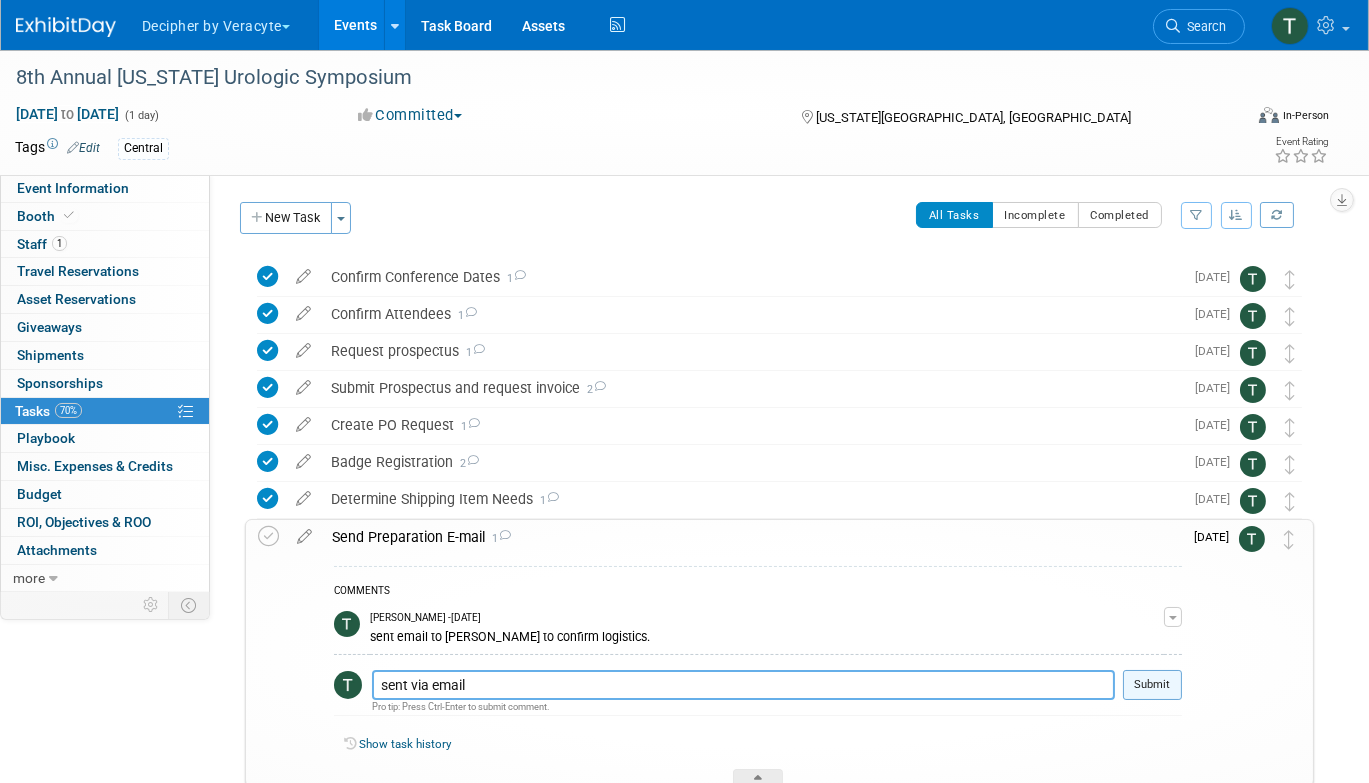 type on "sent via email" 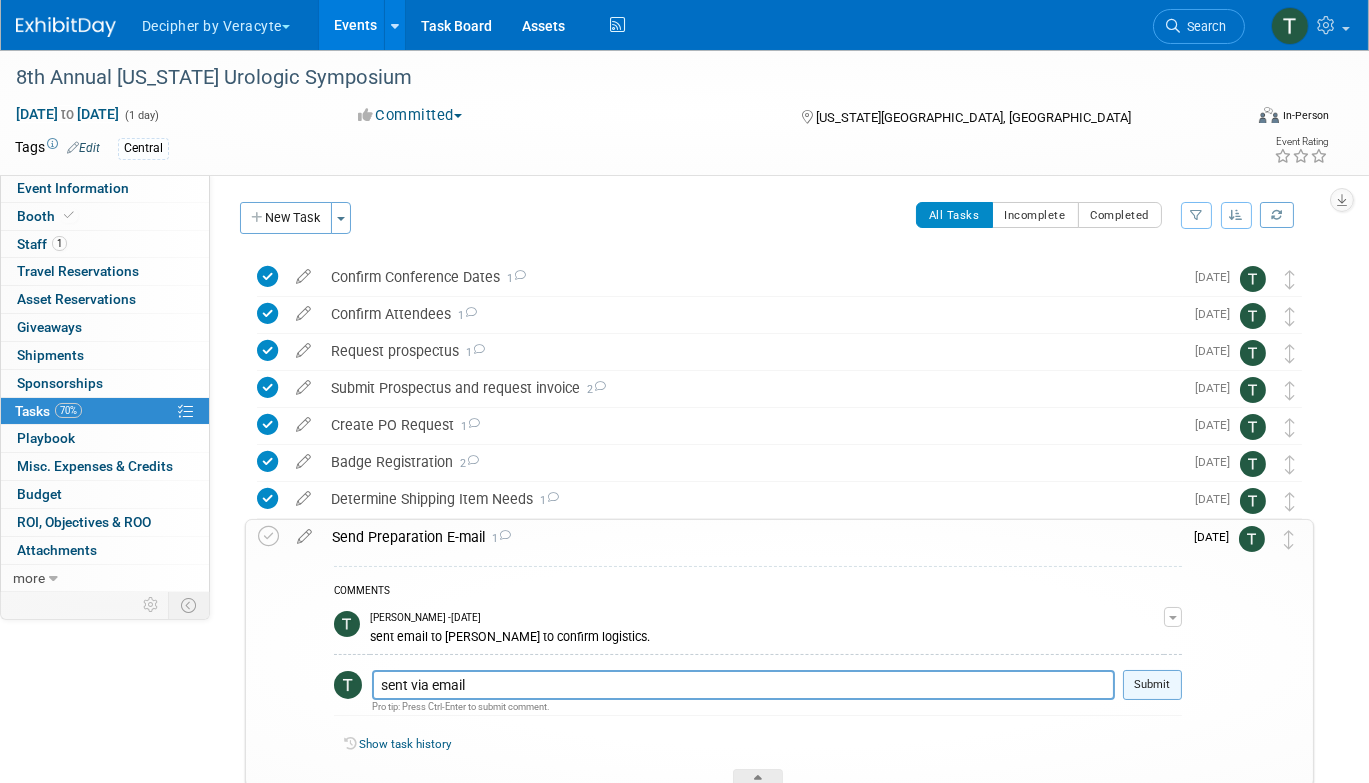 click on "Submit" at bounding box center (1152, 685) 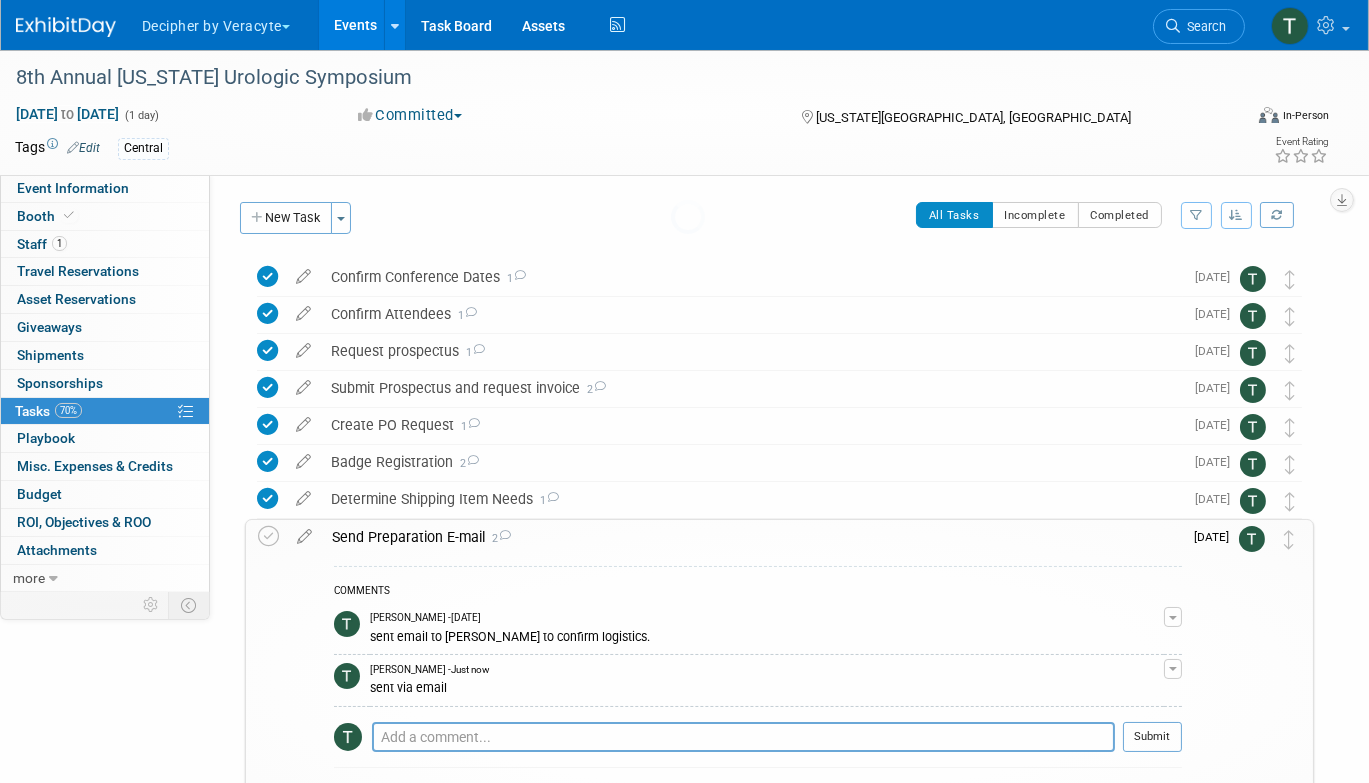 click on "Tony Alvarado -   Just now" at bounding box center (767, 670) 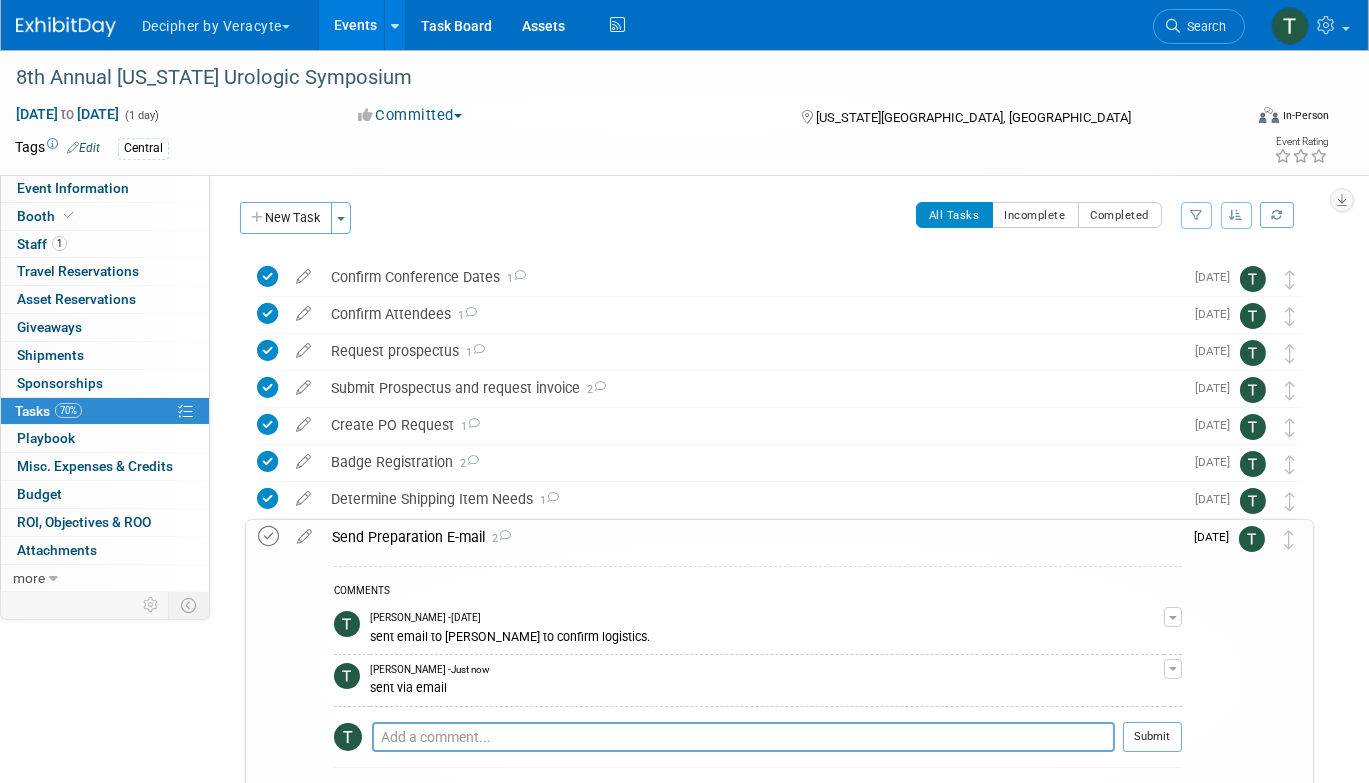 click at bounding box center (268, 536) 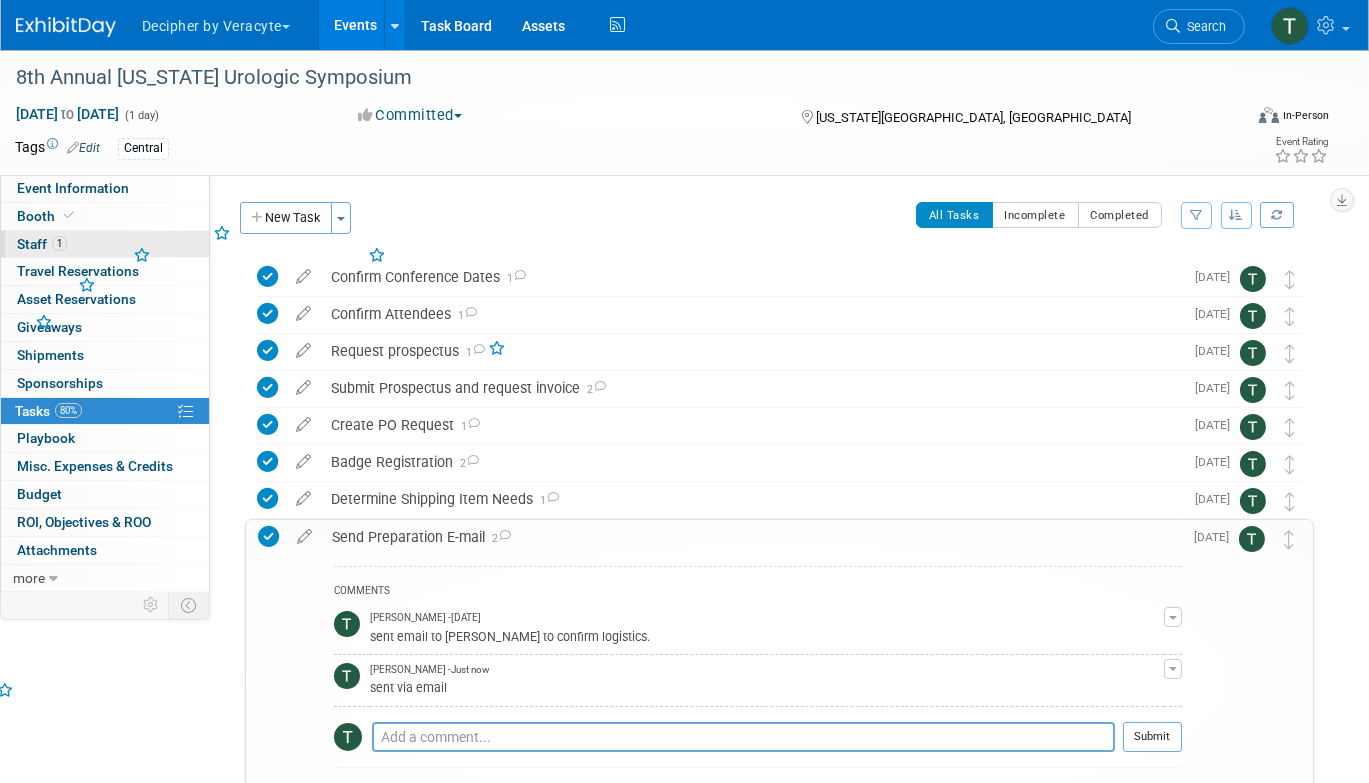 click on "1
Staff 1" at bounding box center [105, 244] 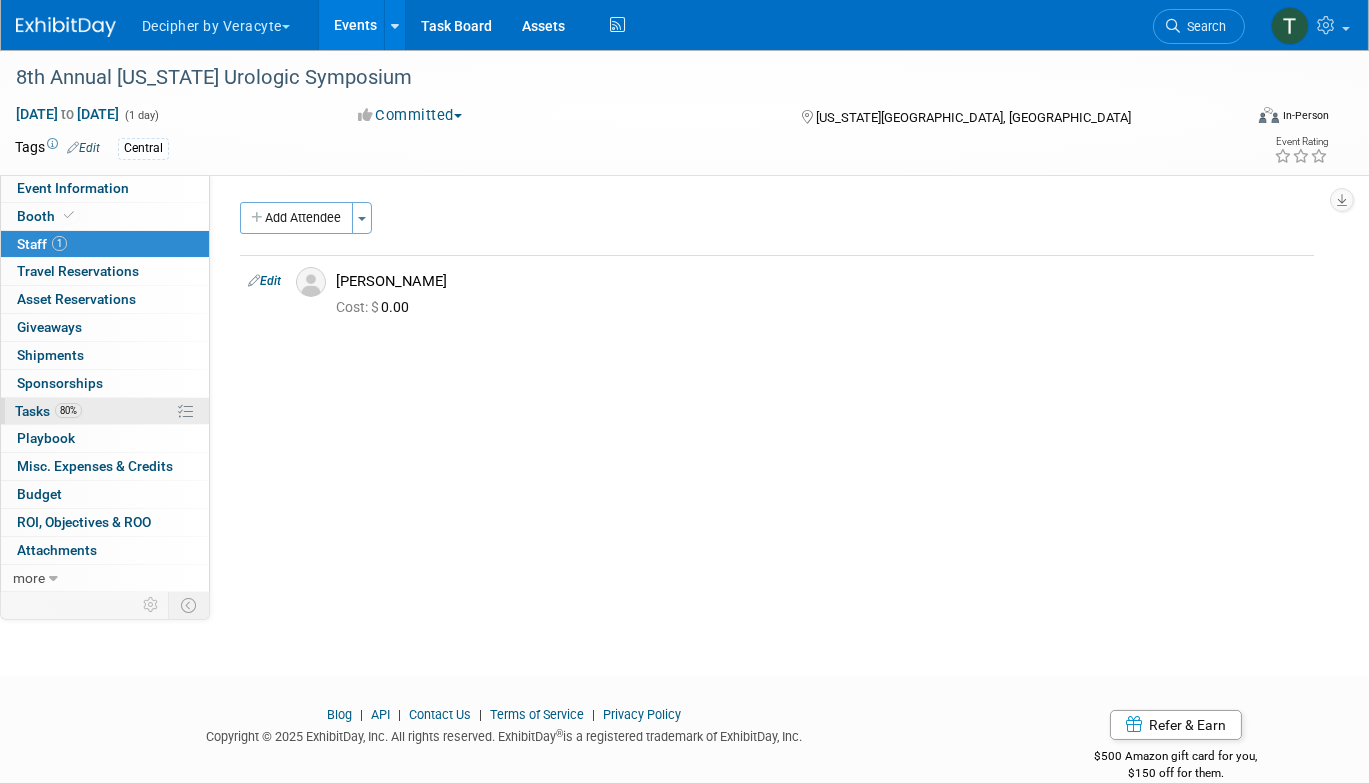 click on "80%
Tasks 80%" at bounding box center [105, 411] 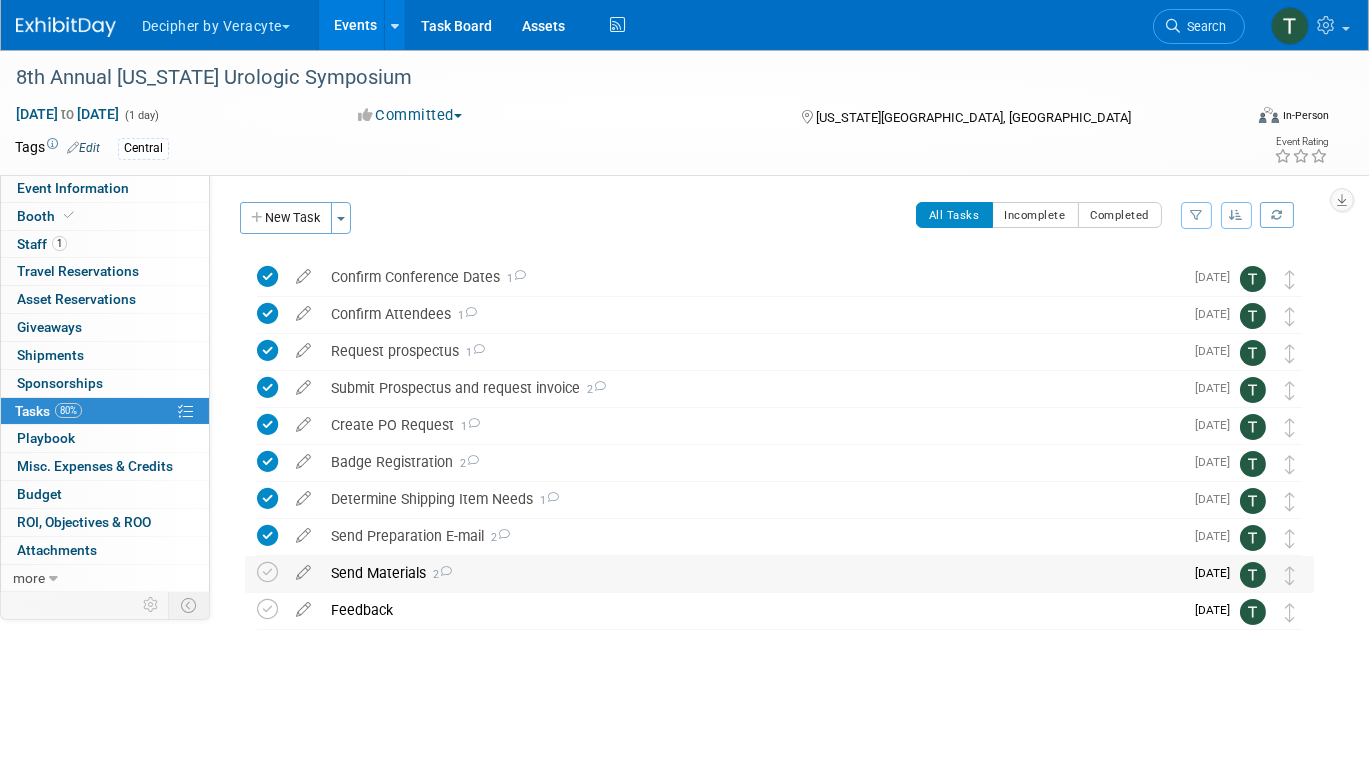click on "Send Materials
2" at bounding box center (752, 573) 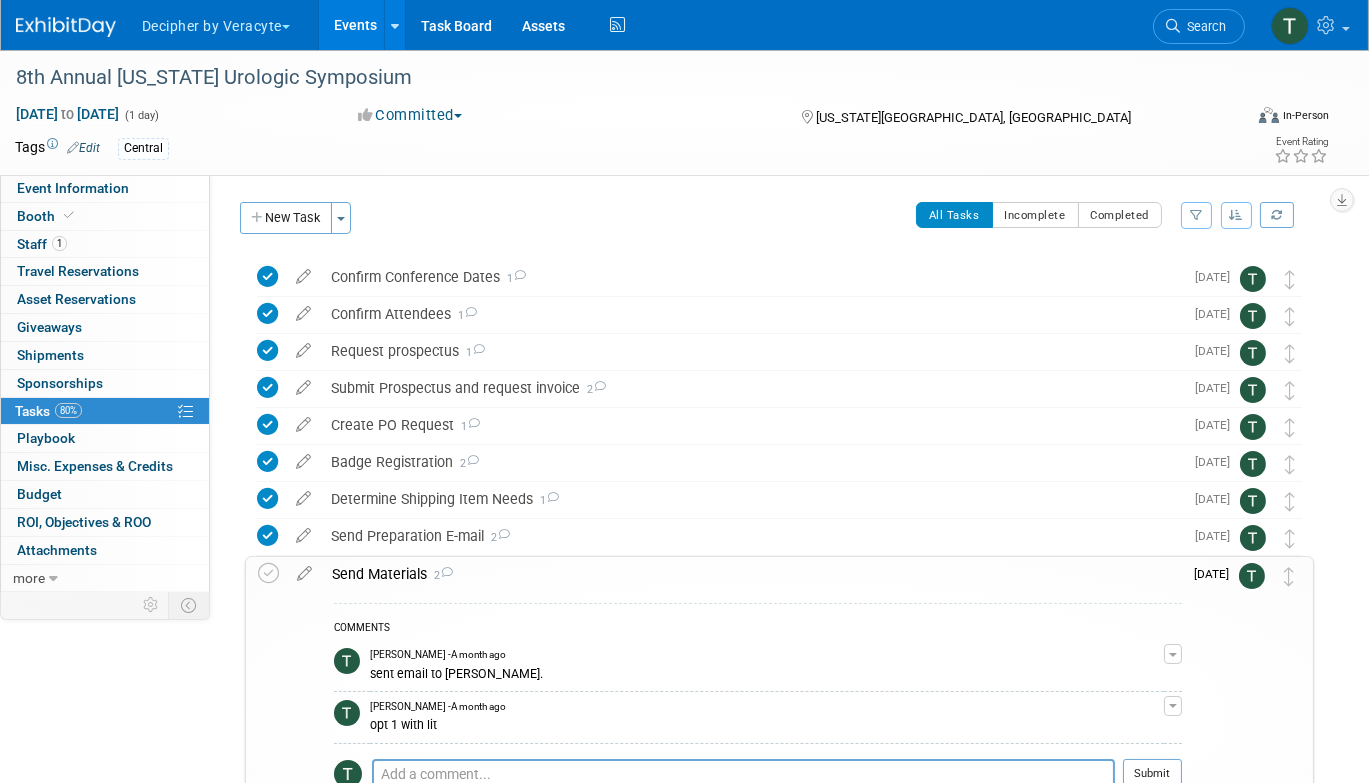 click on "Send Materials
2" at bounding box center (752, 574) 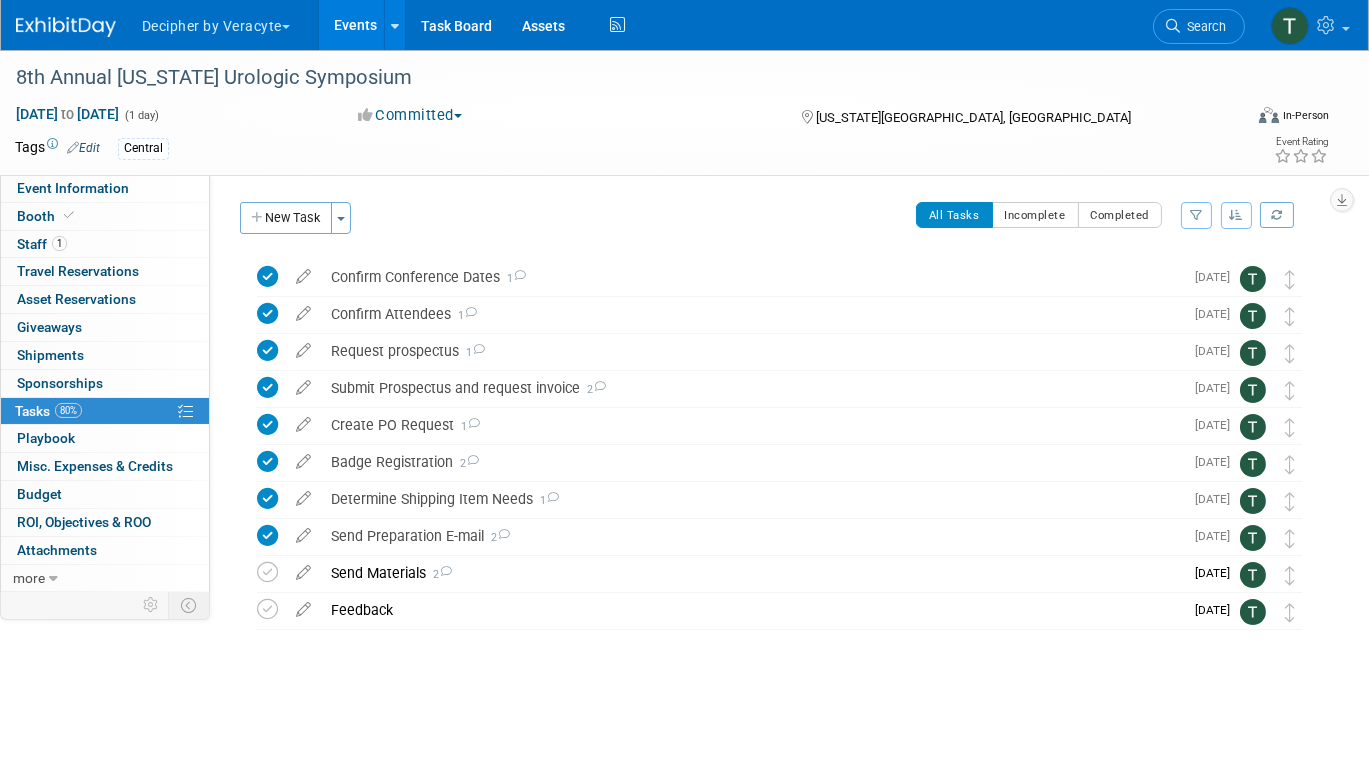 click on "Events" at bounding box center [355, 25] 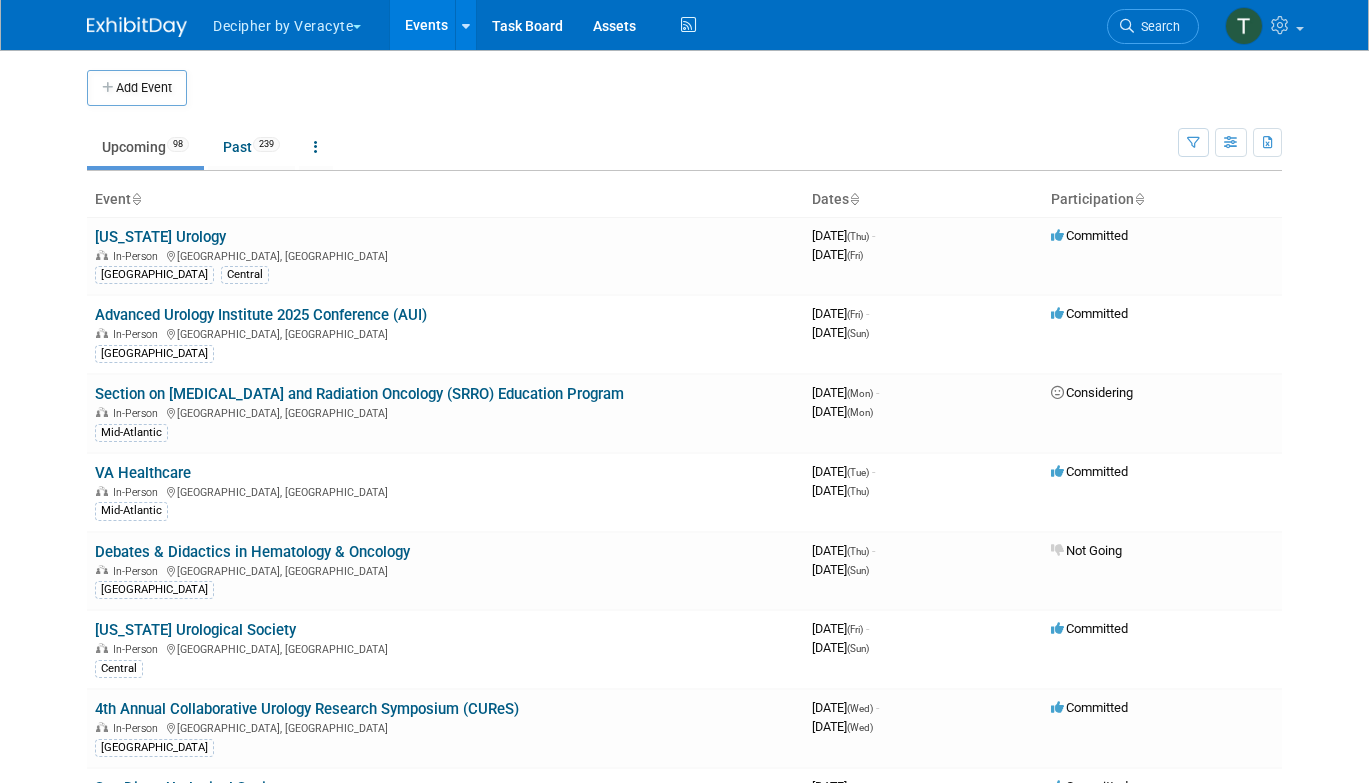 scroll, scrollTop: 0, scrollLeft: 0, axis: both 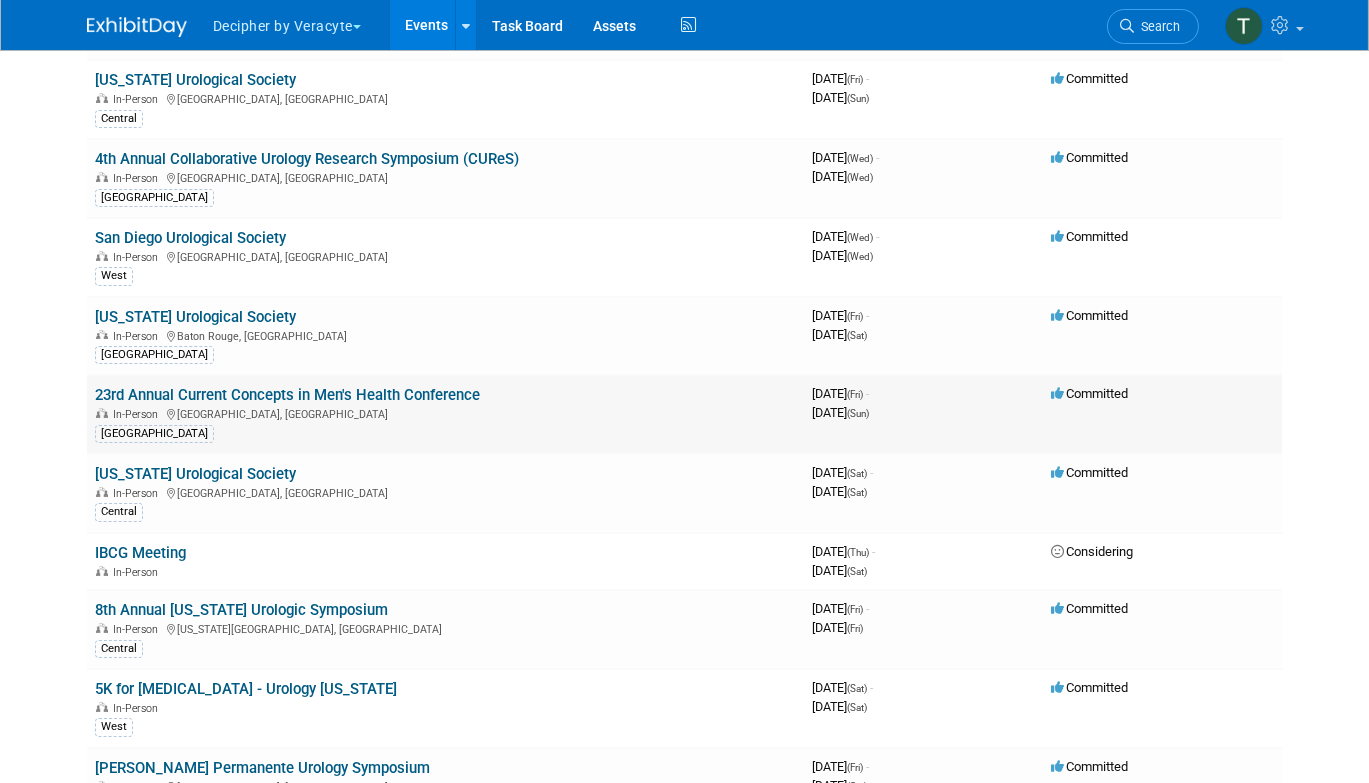 click on "23rd Annual Current Concepts in Men's Health Conference" at bounding box center [287, 395] 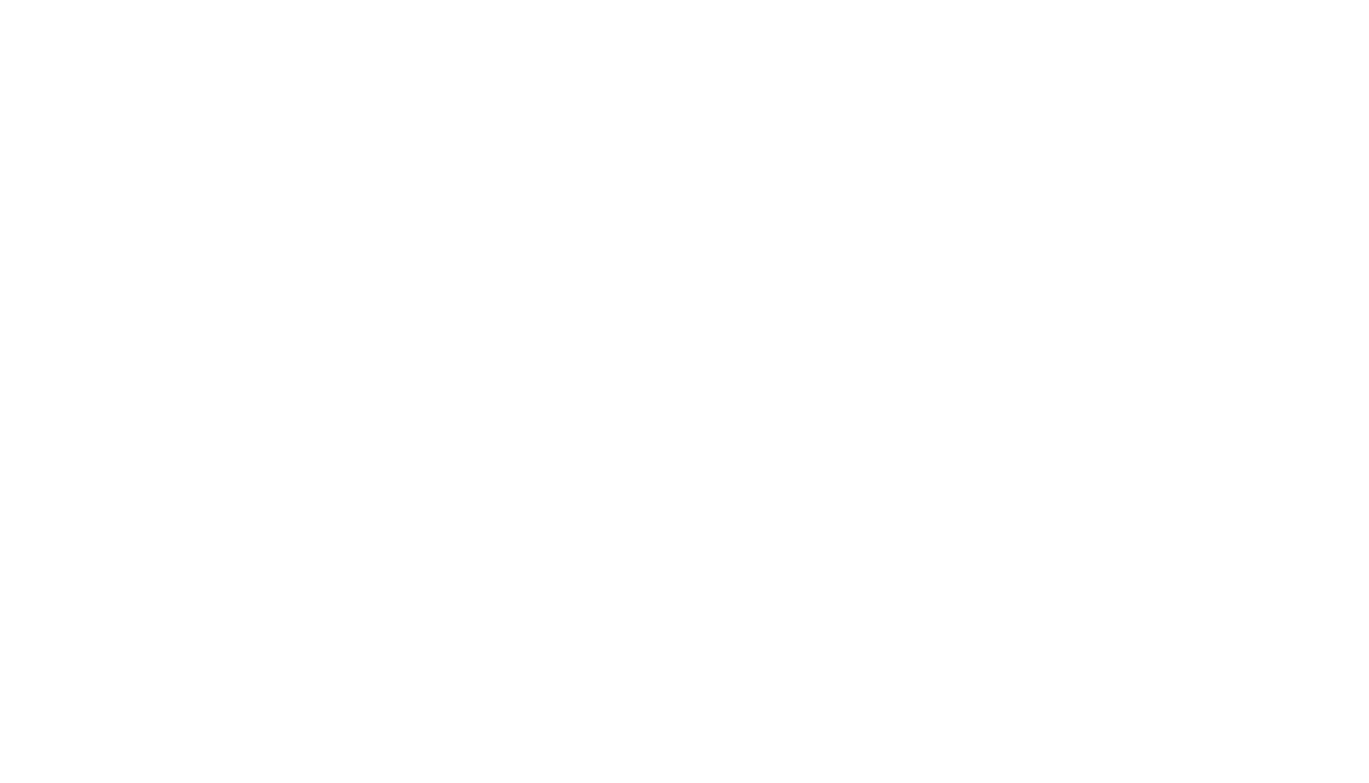 scroll, scrollTop: 0, scrollLeft: 0, axis: both 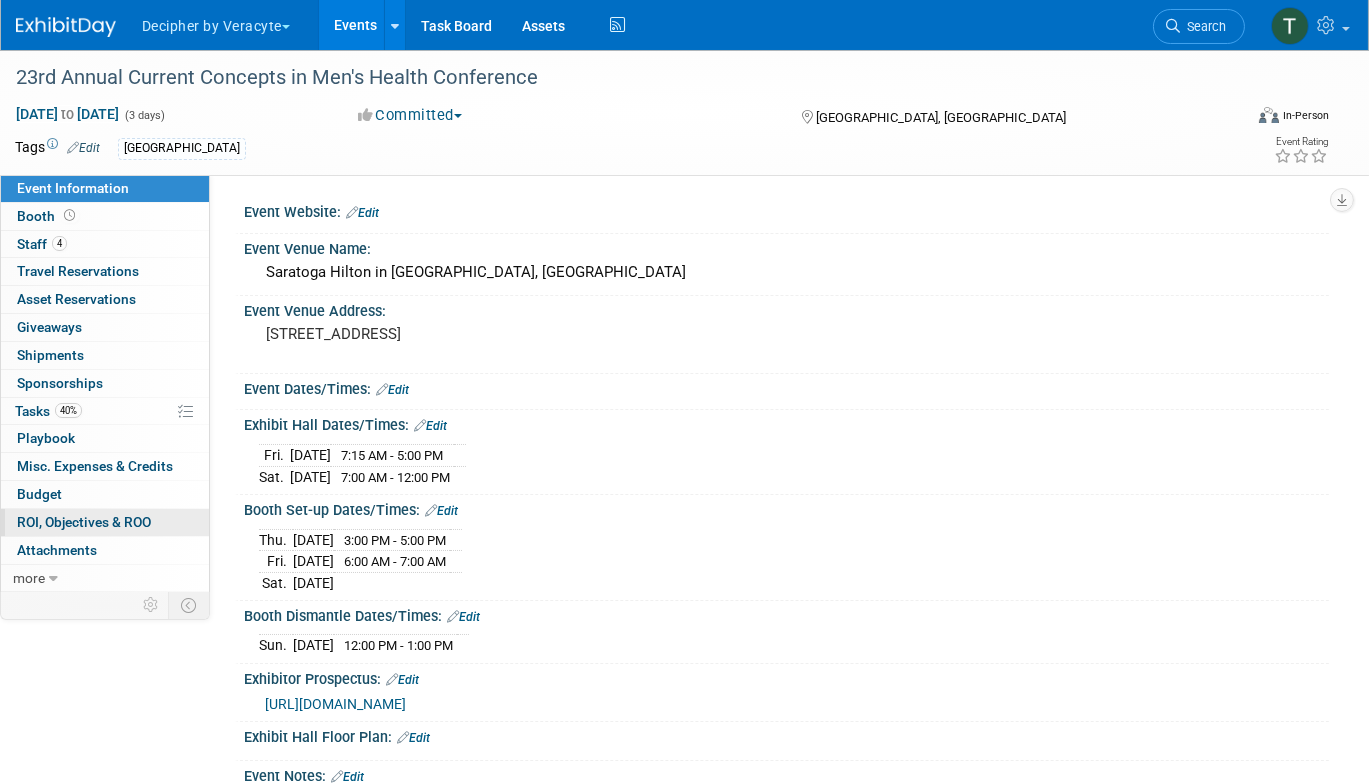 click on "0
ROI, Objectives & ROO 0" at bounding box center [105, 522] 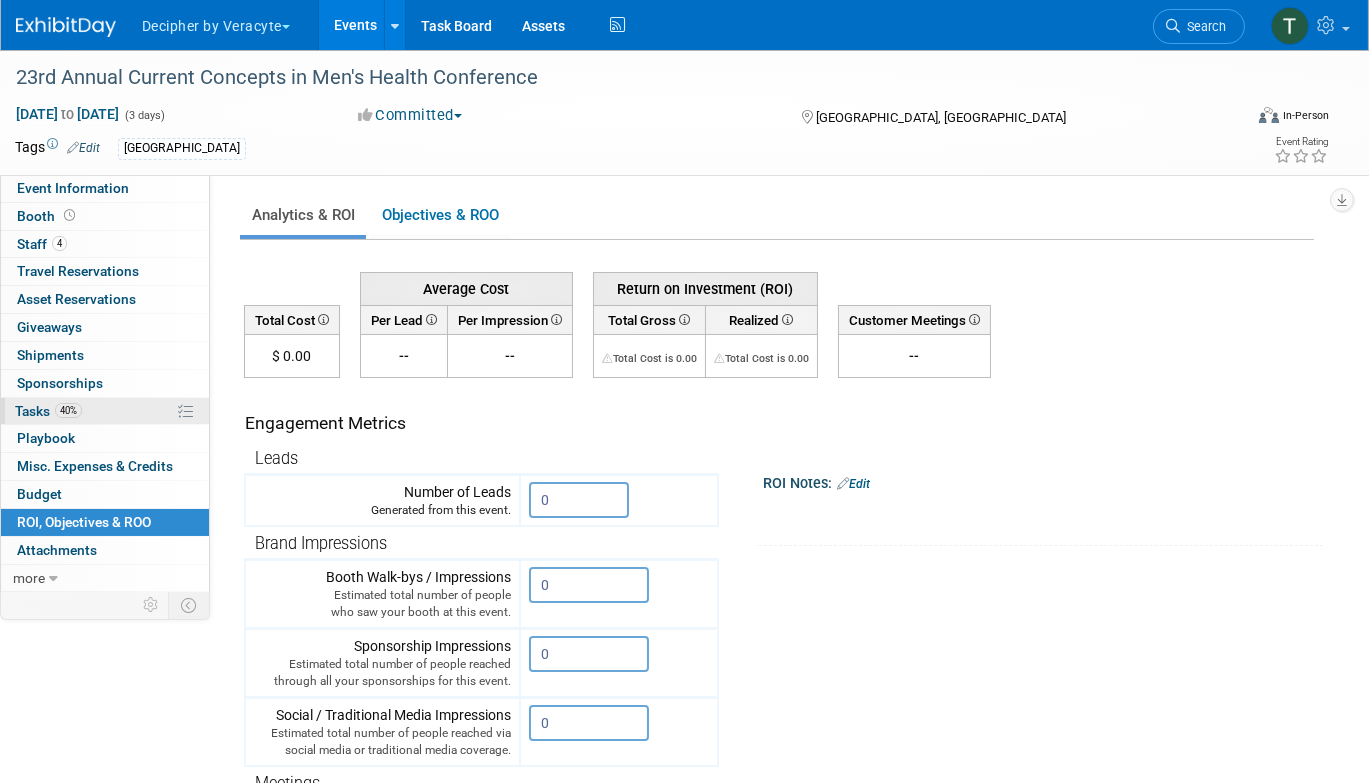 click on "40%
Tasks 40%" at bounding box center (105, 411) 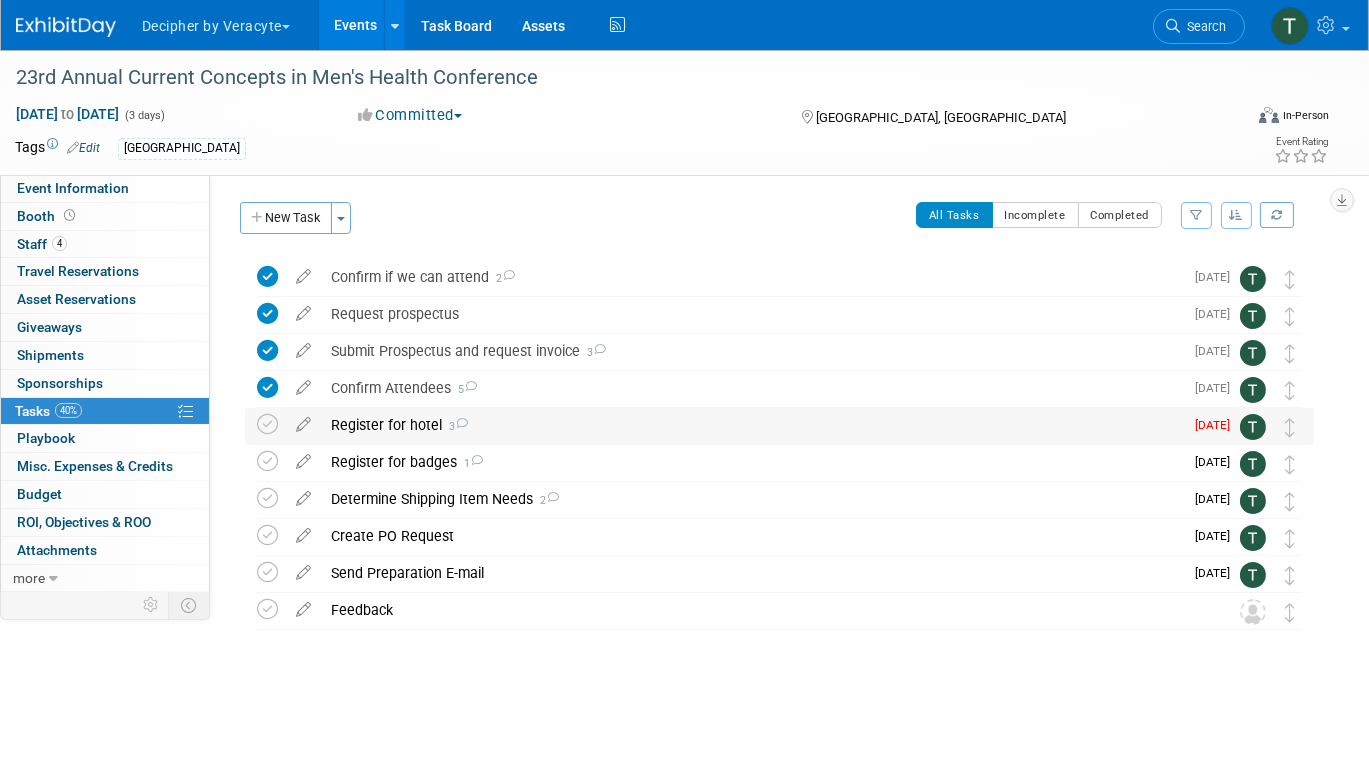 click on "Register for hotel
3" at bounding box center (752, 425) 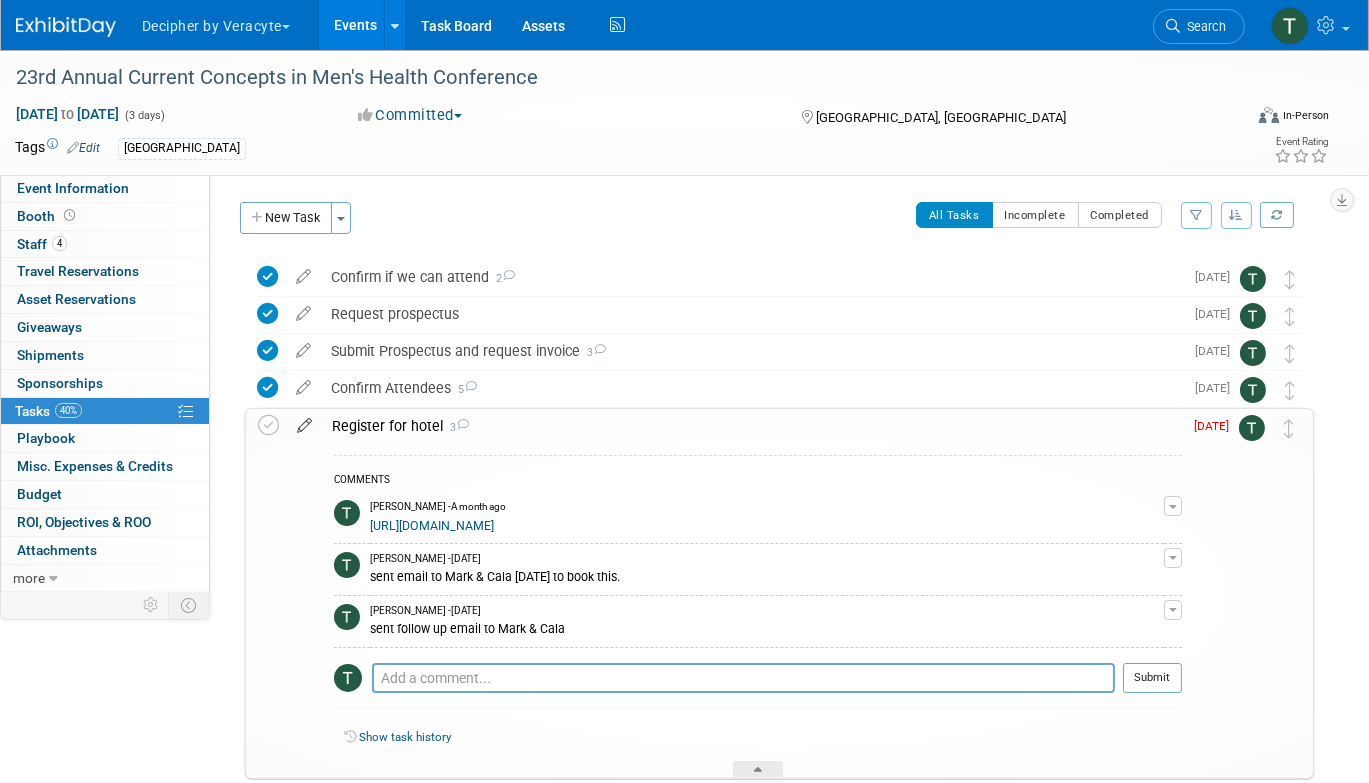 click at bounding box center [304, 421] 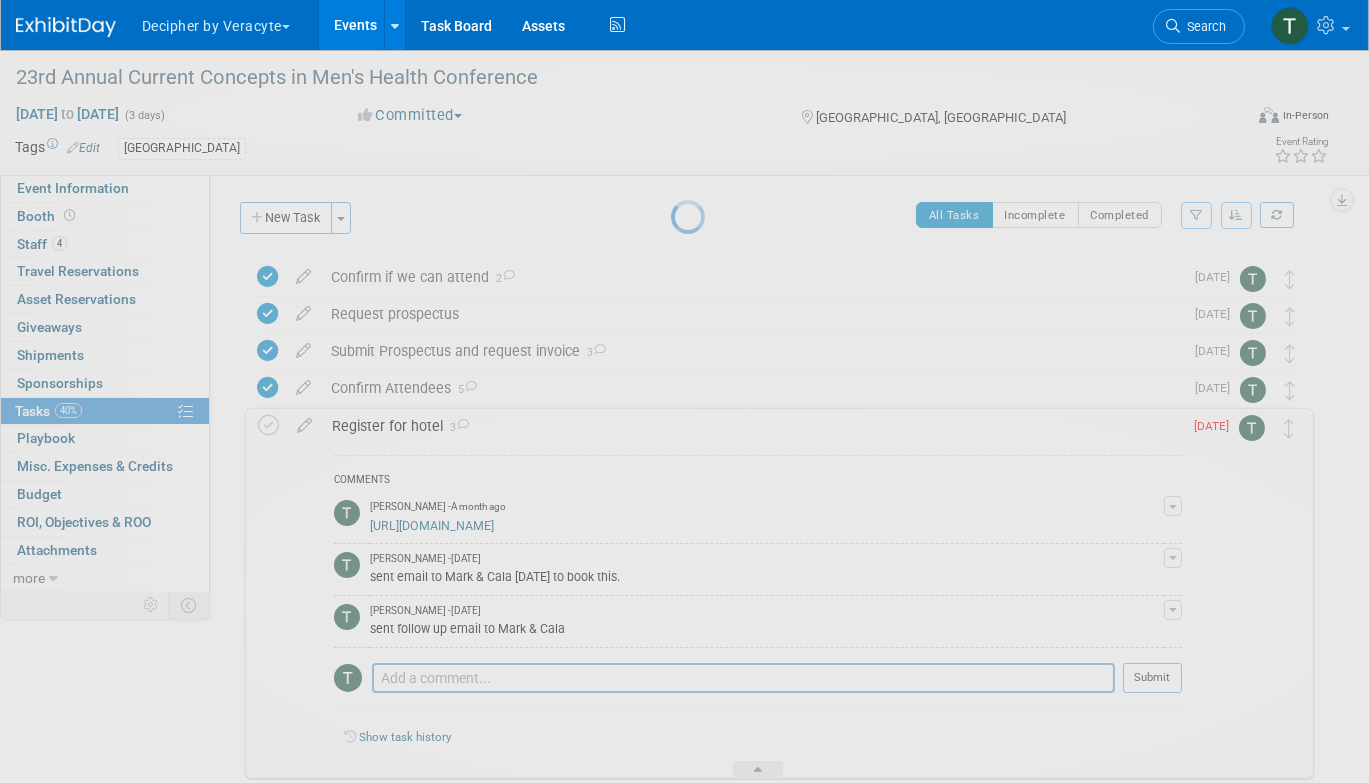 select on "6" 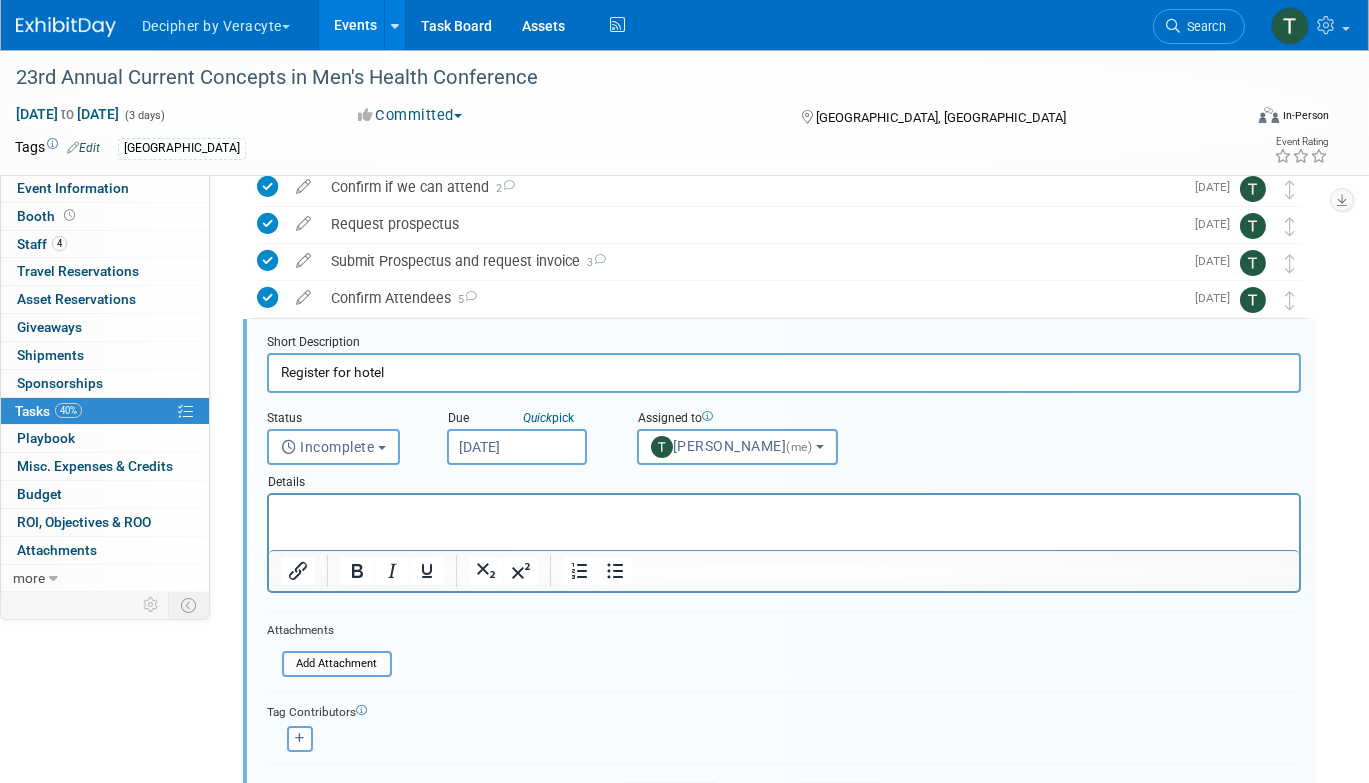 scroll, scrollTop: 115, scrollLeft: 0, axis: vertical 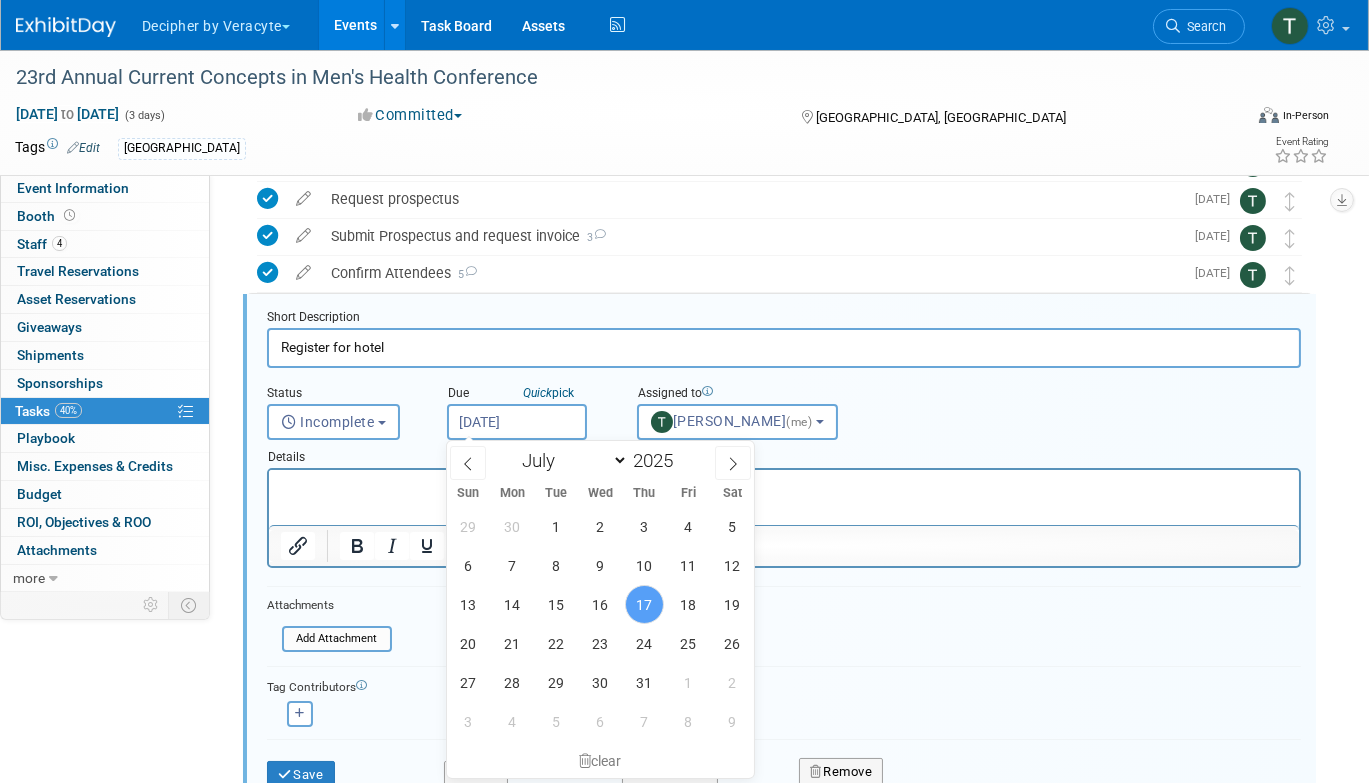 click on "[DATE]" at bounding box center [517, 422] 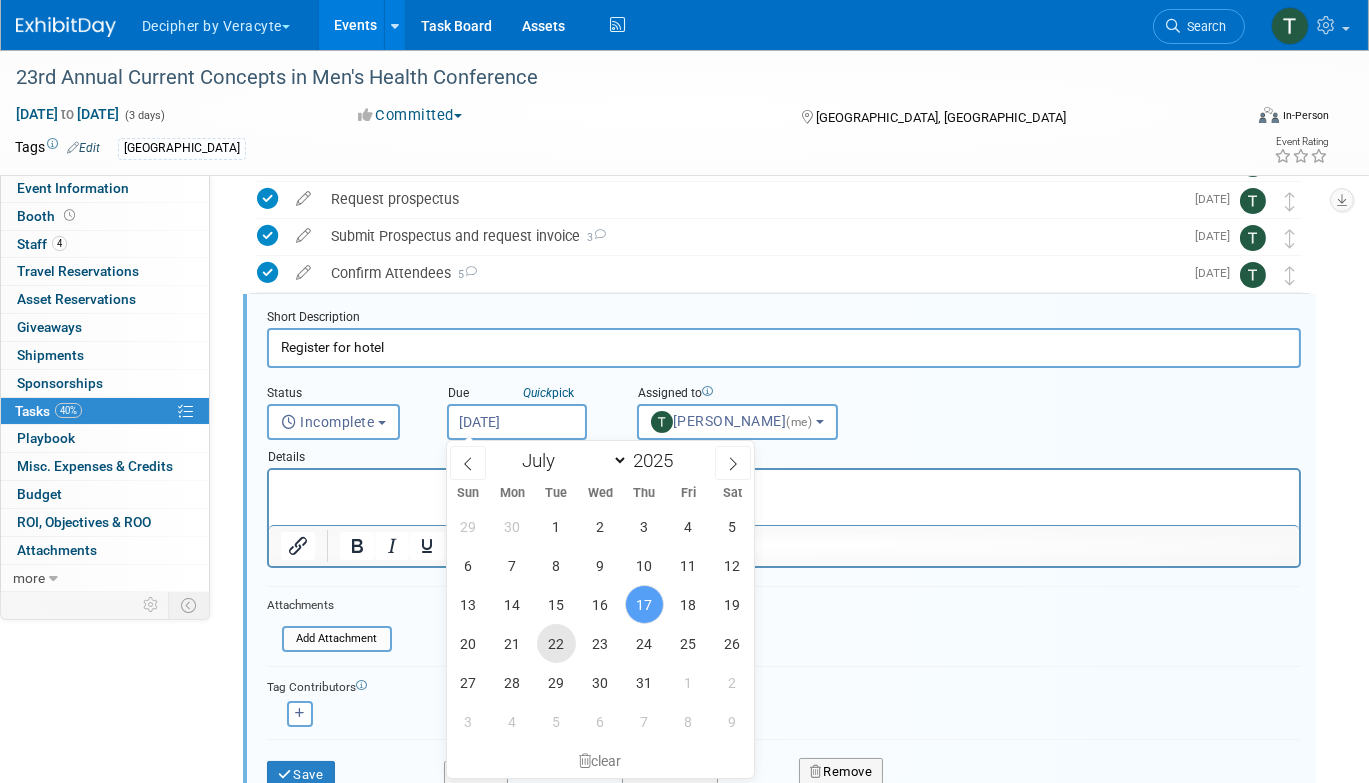 click on "22" at bounding box center (556, 643) 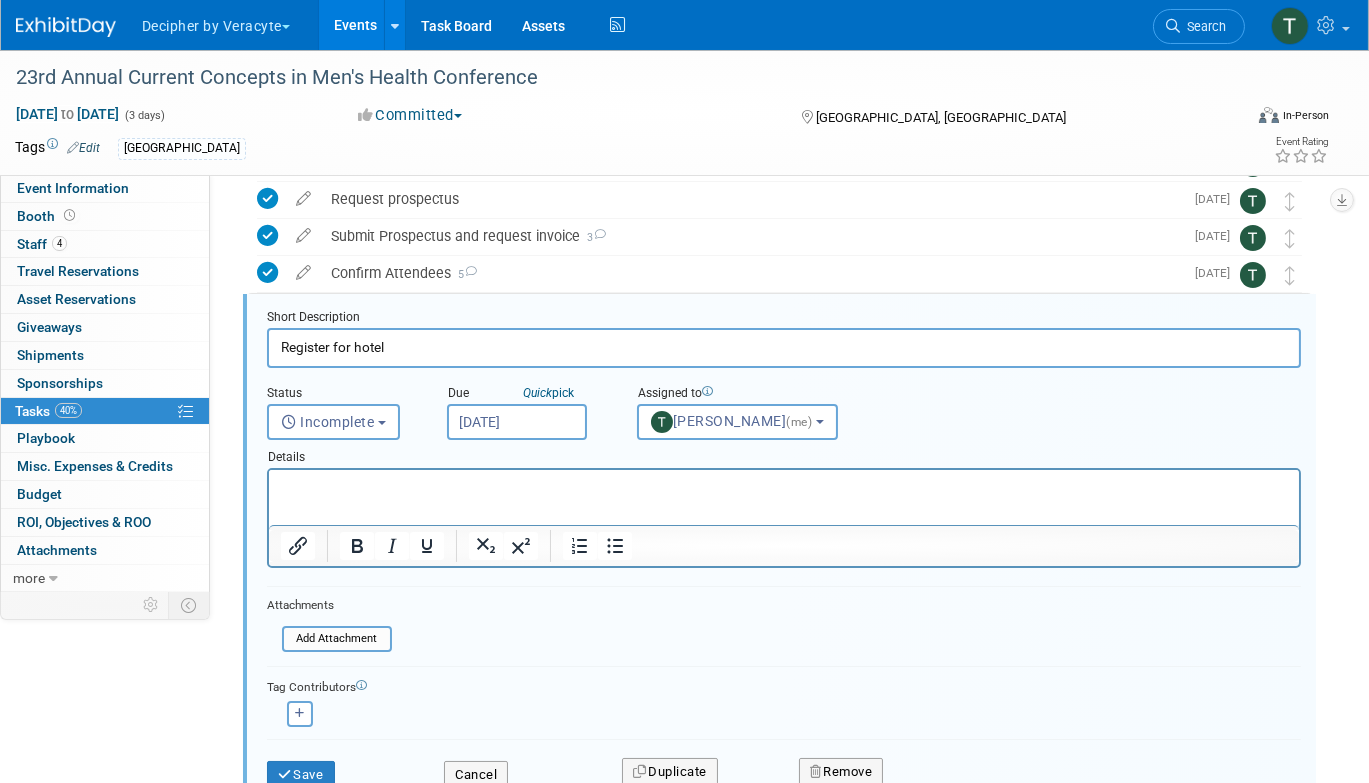 click on "Save" at bounding box center (340, 768) 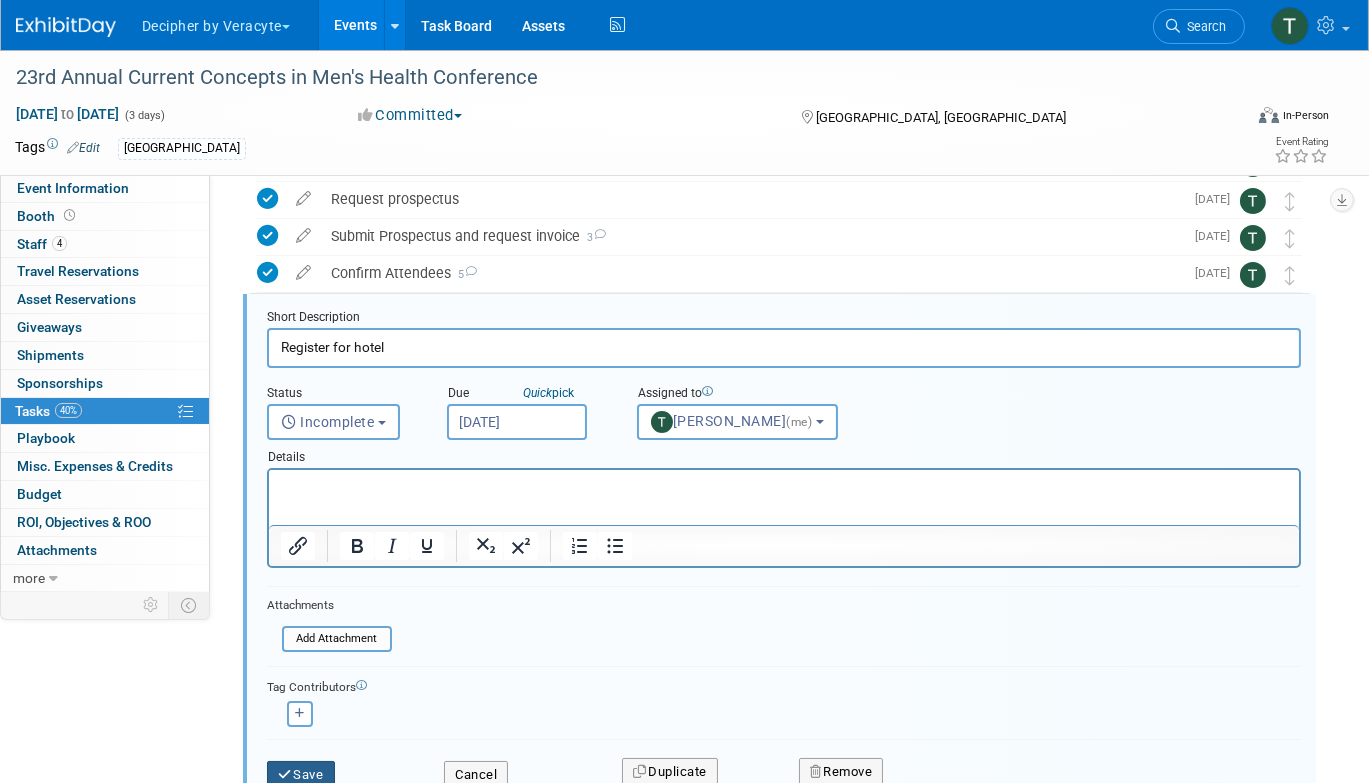 click on "Save" at bounding box center (301, 775) 